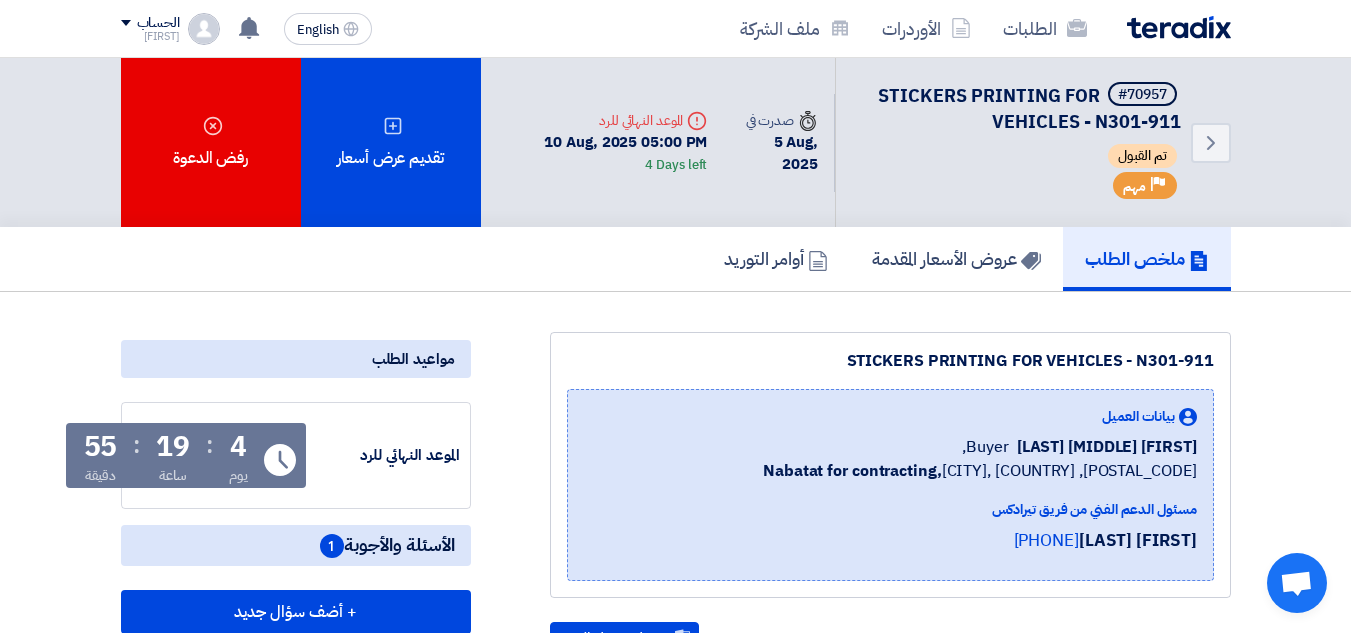 scroll, scrollTop: 74, scrollLeft: 0, axis: vertical 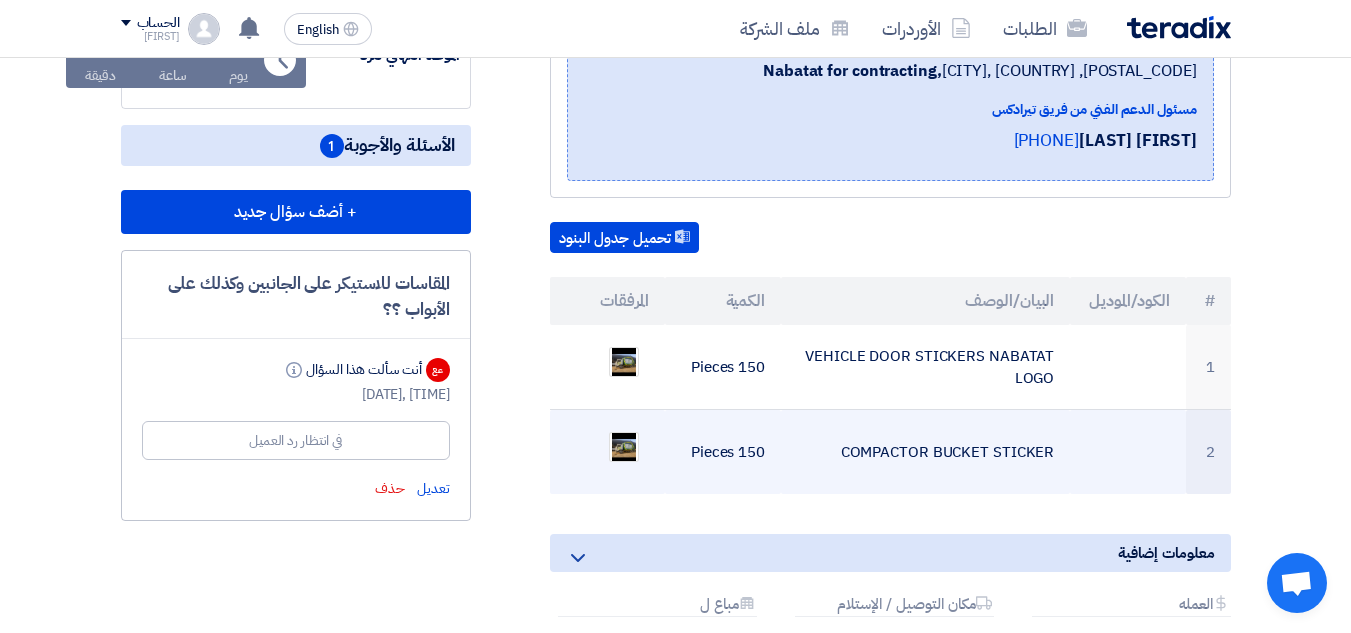 click on "COMPACTOR BUCKET STICKER" 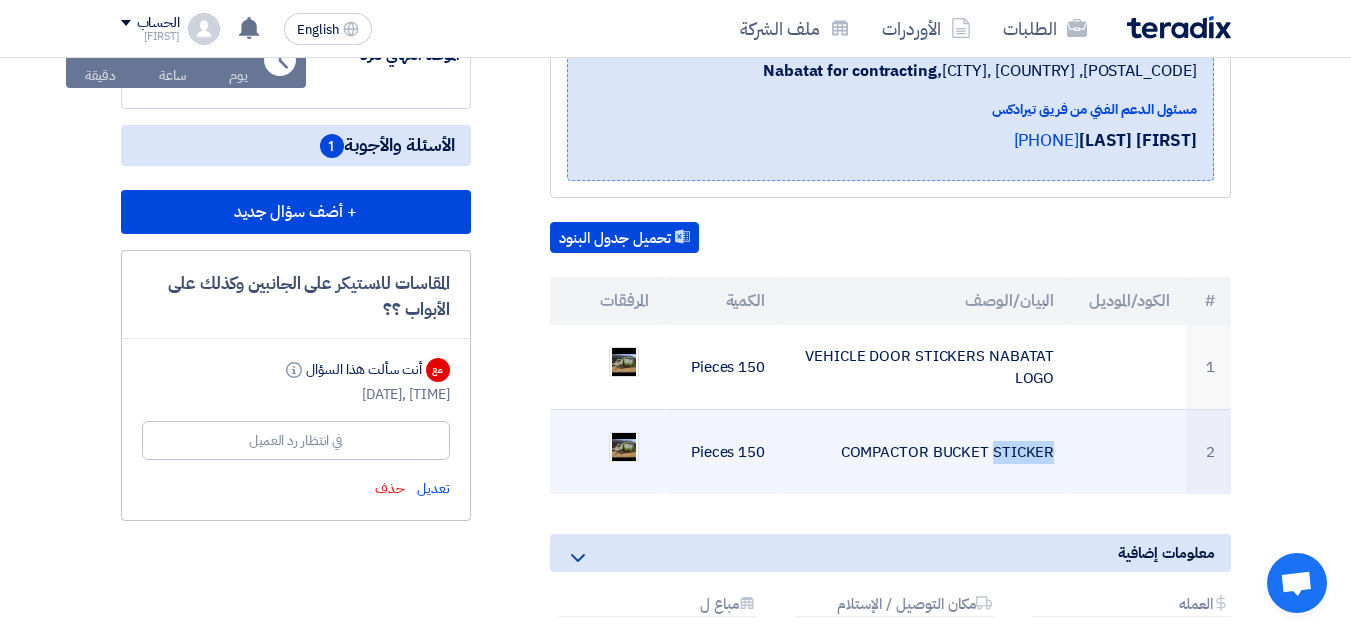 click on "COMPACTOR BUCKET STICKER" 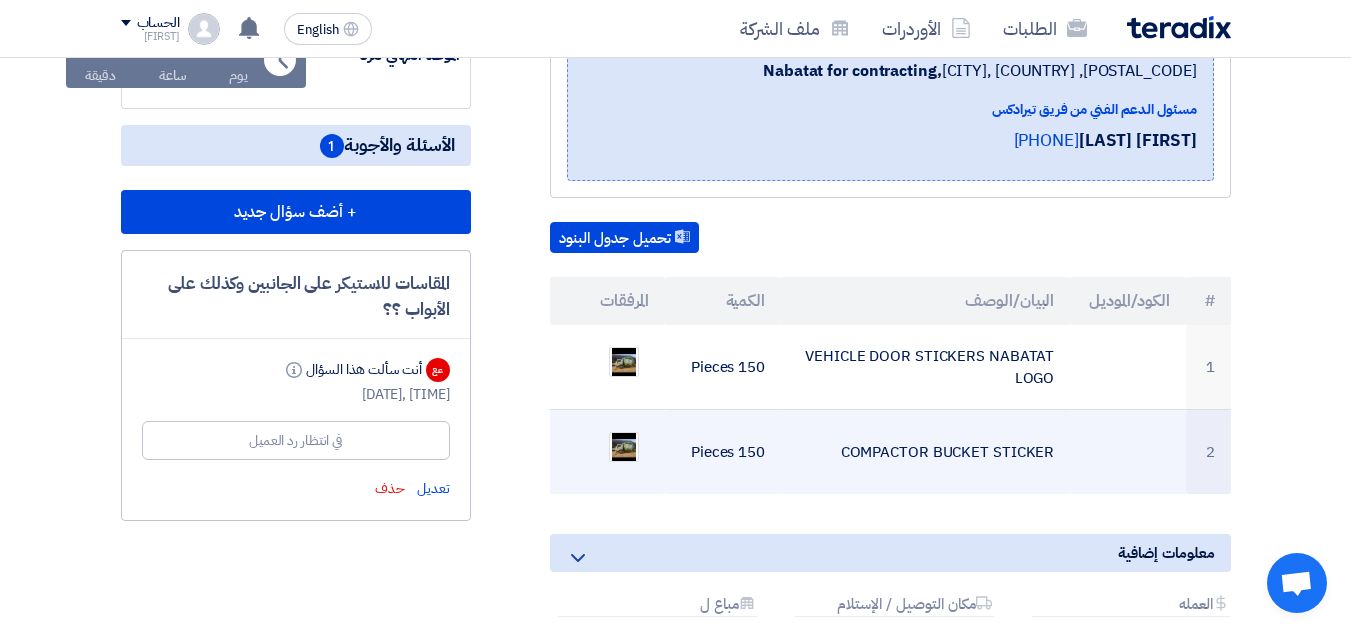 drag, startPoint x: 1055, startPoint y: 475, endPoint x: 837, endPoint y: 480, distance: 218.05733 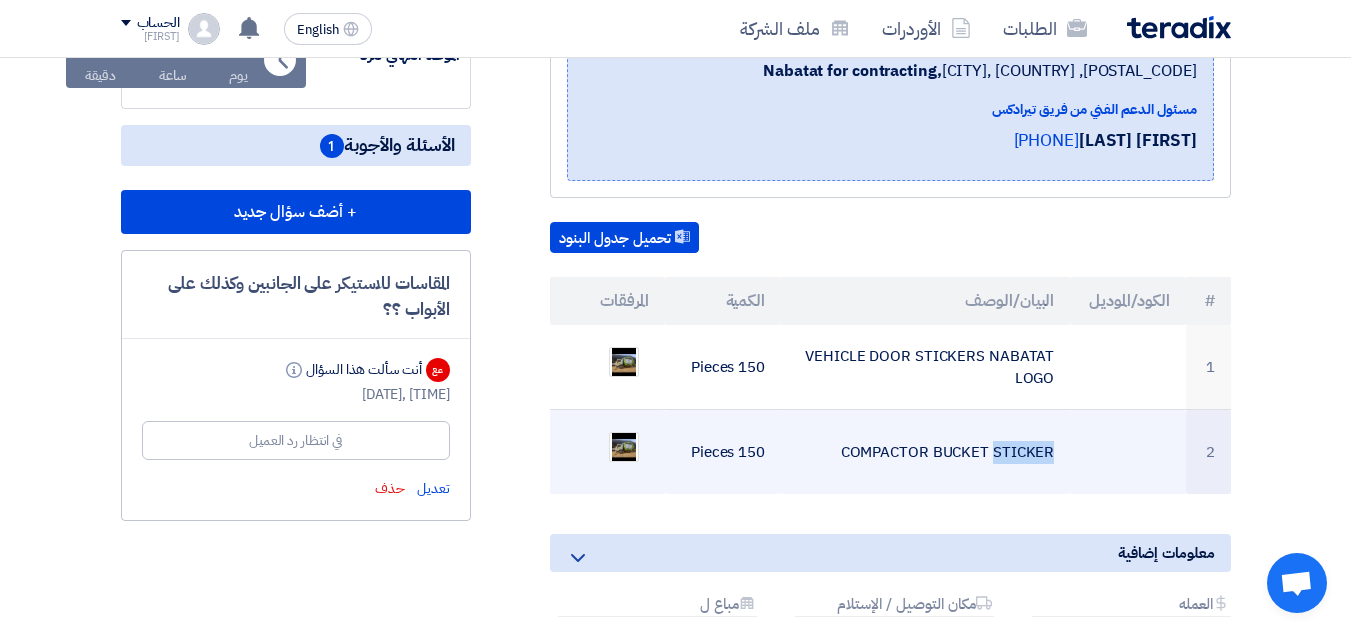 click on "COMPACTOR BUCKET STICKER" 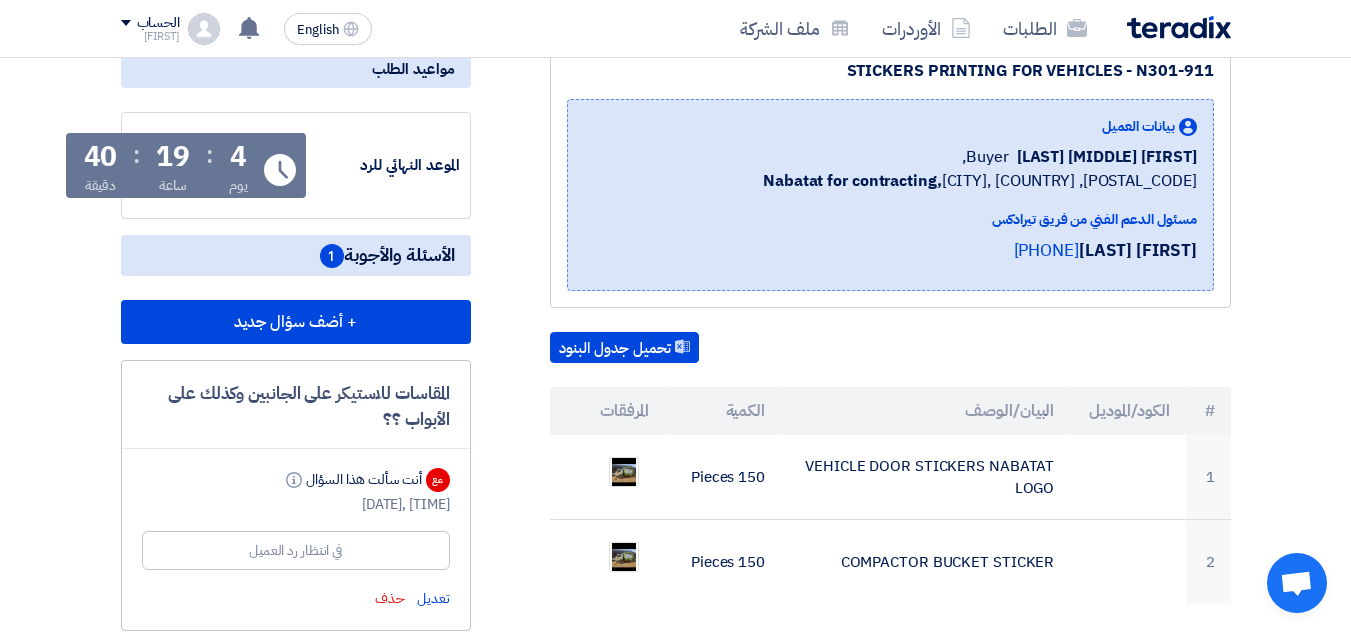 scroll, scrollTop: 390, scrollLeft: 0, axis: vertical 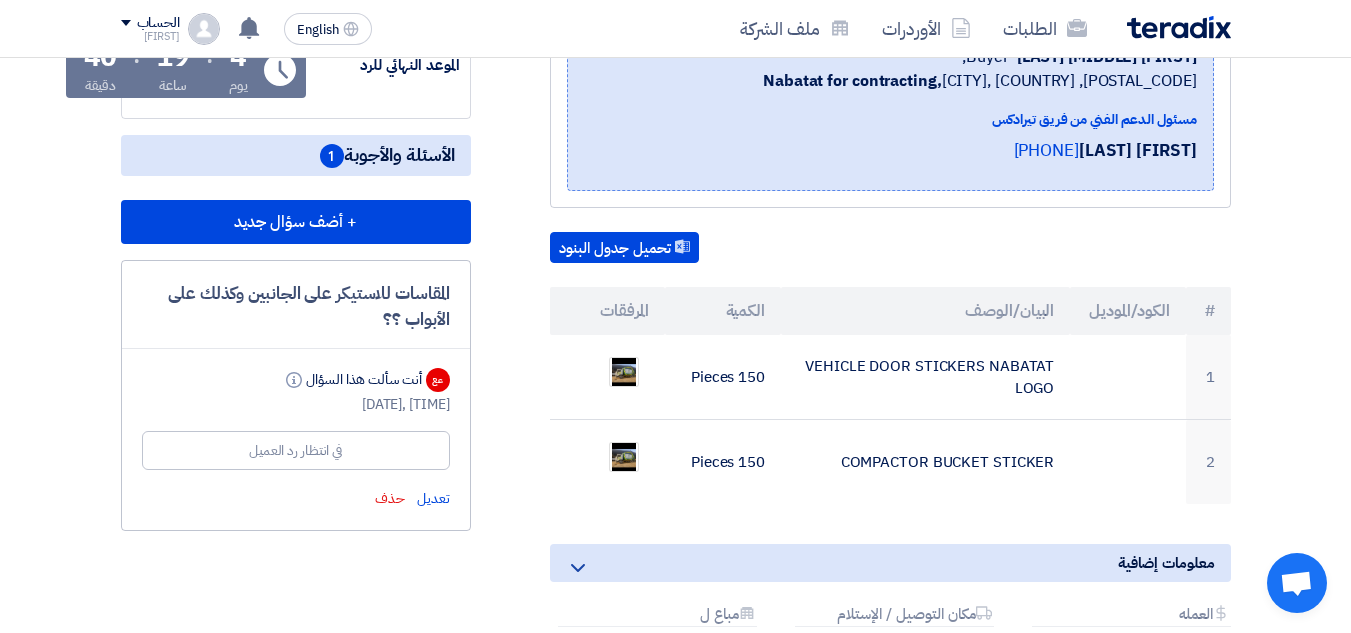 click on "الأسئلة والأجوبة
1" 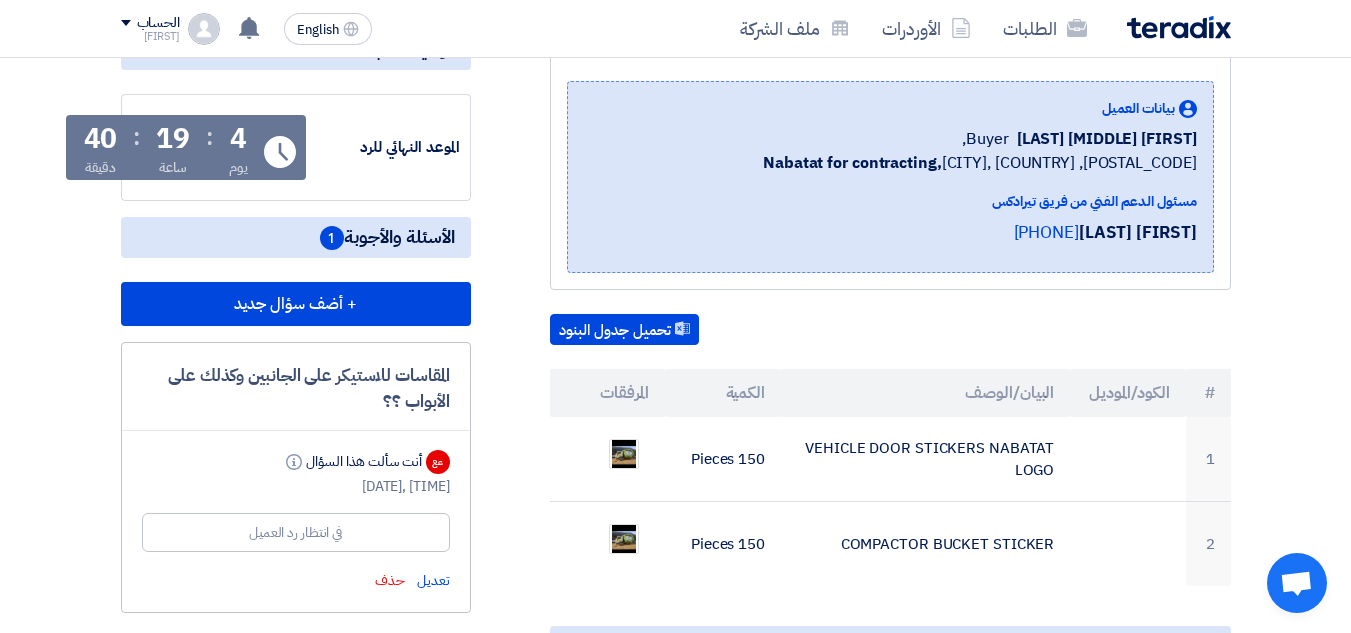 scroll, scrollTop: 290, scrollLeft: 0, axis: vertical 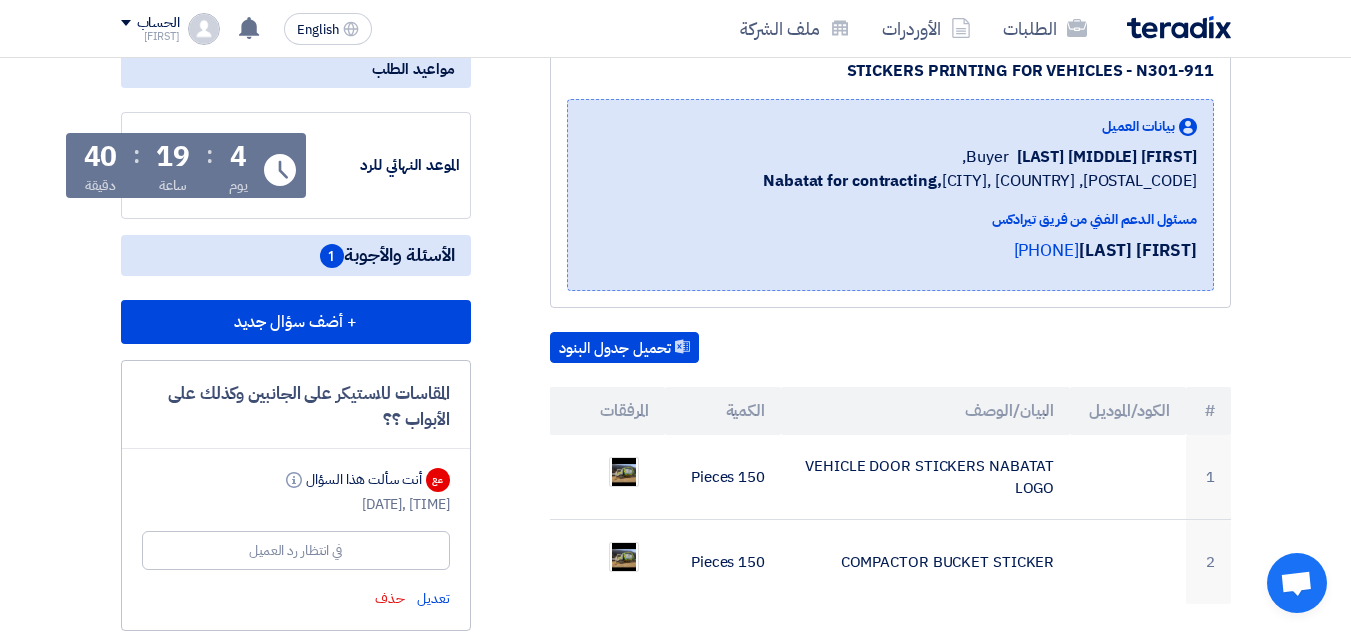 click on "الأسئلة والأجوبة
1" 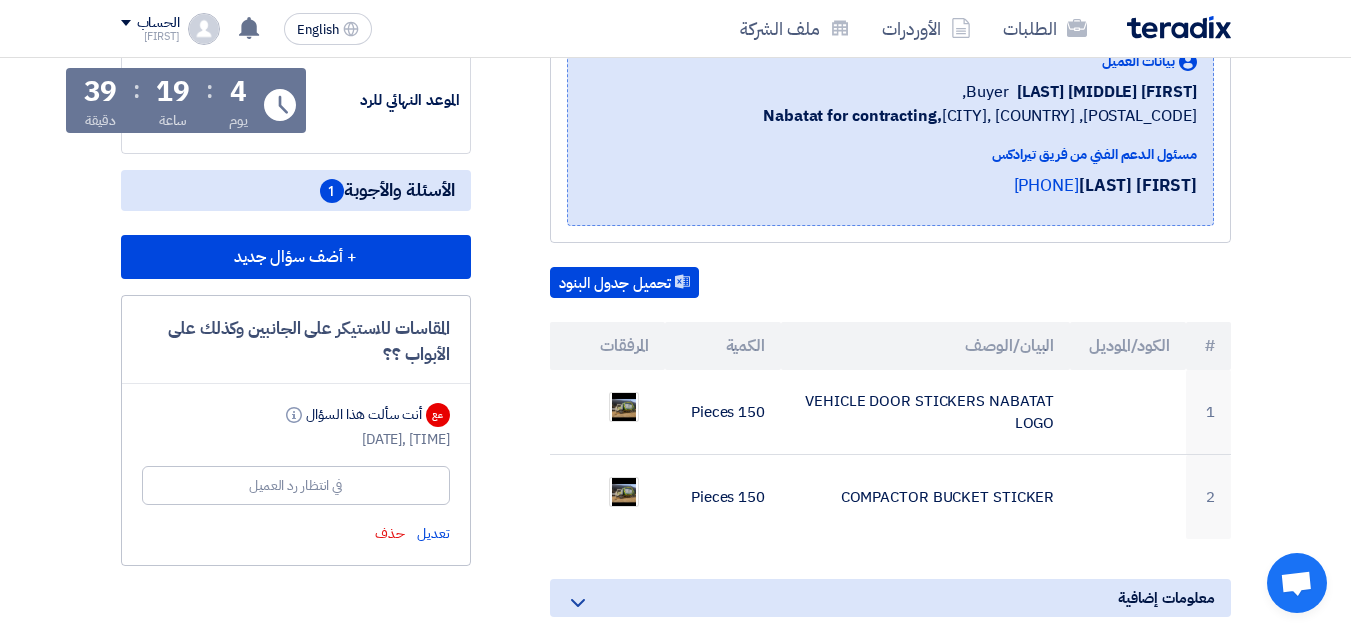 scroll, scrollTop: 390, scrollLeft: 0, axis: vertical 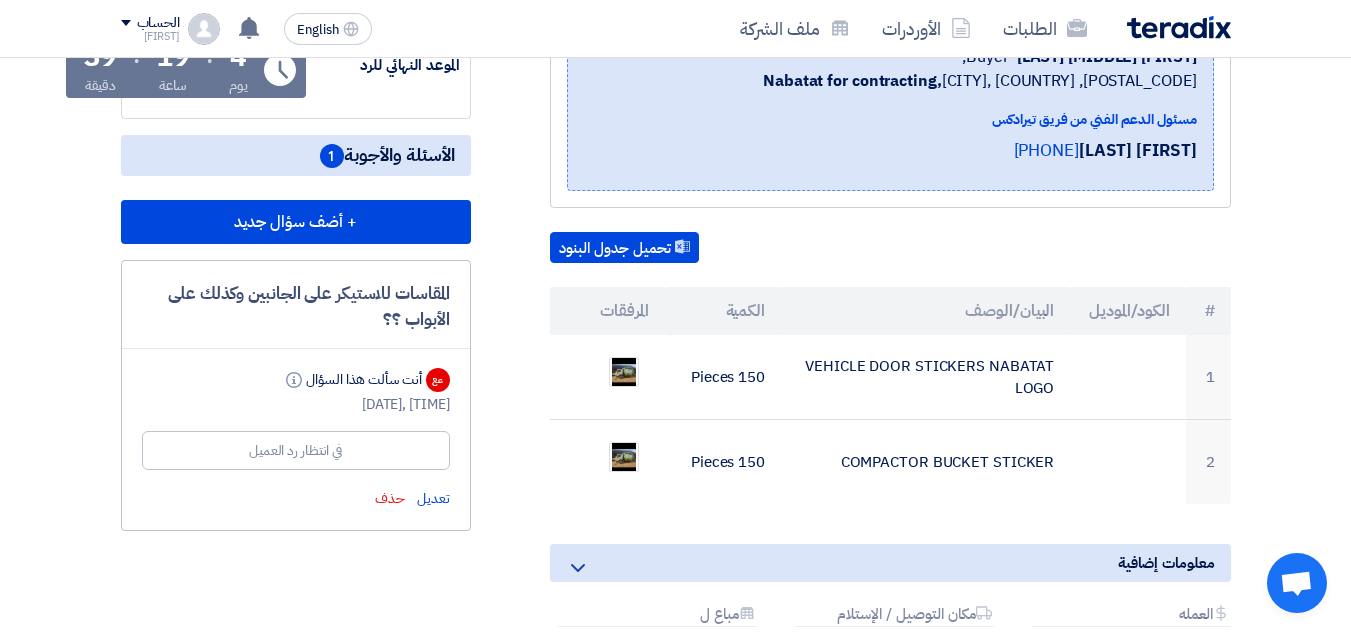 click on "الأسئلة والأجوبة
1" 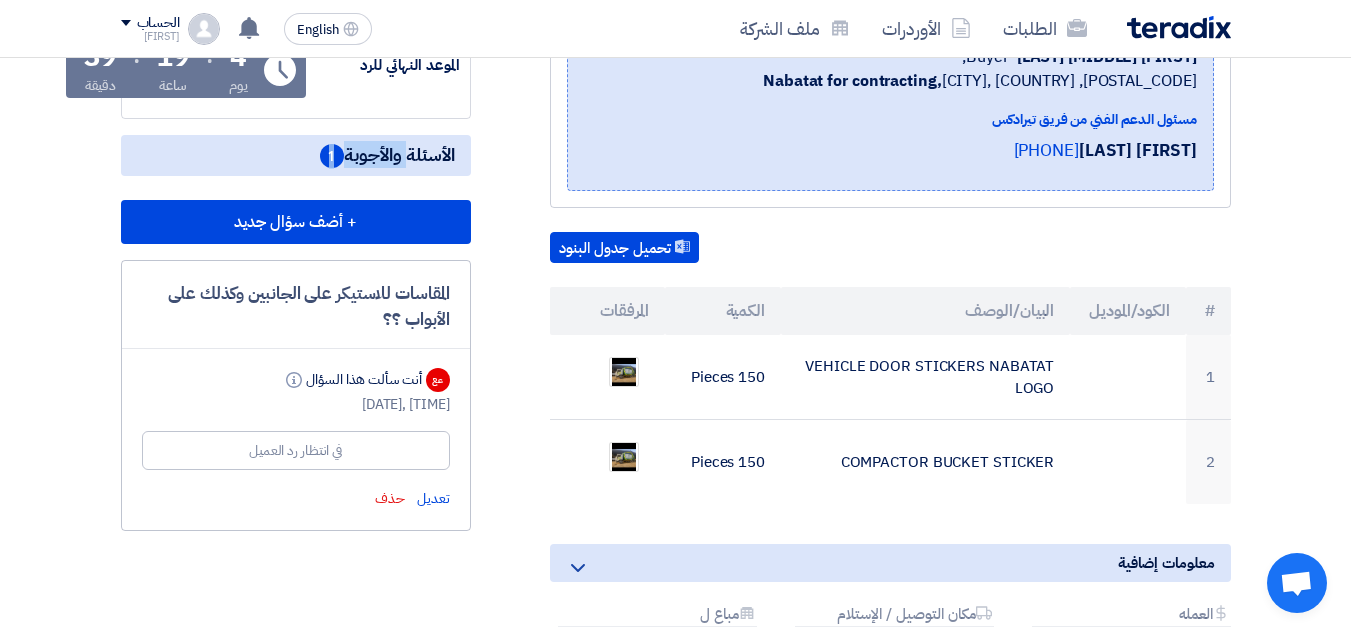drag, startPoint x: 446, startPoint y: 147, endPoint x: 310, endPoint y: 148, distance: 136.00368 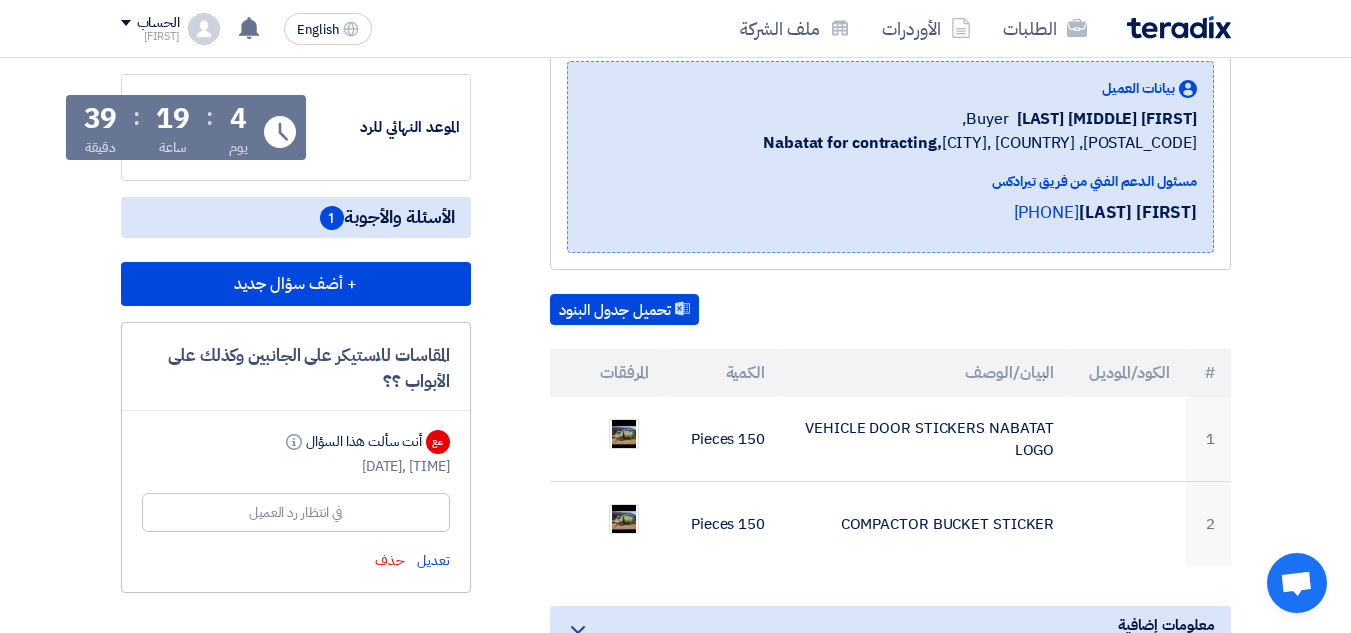 scroll, scrollTop: 190, scrollLeft: 0, axis: vertical 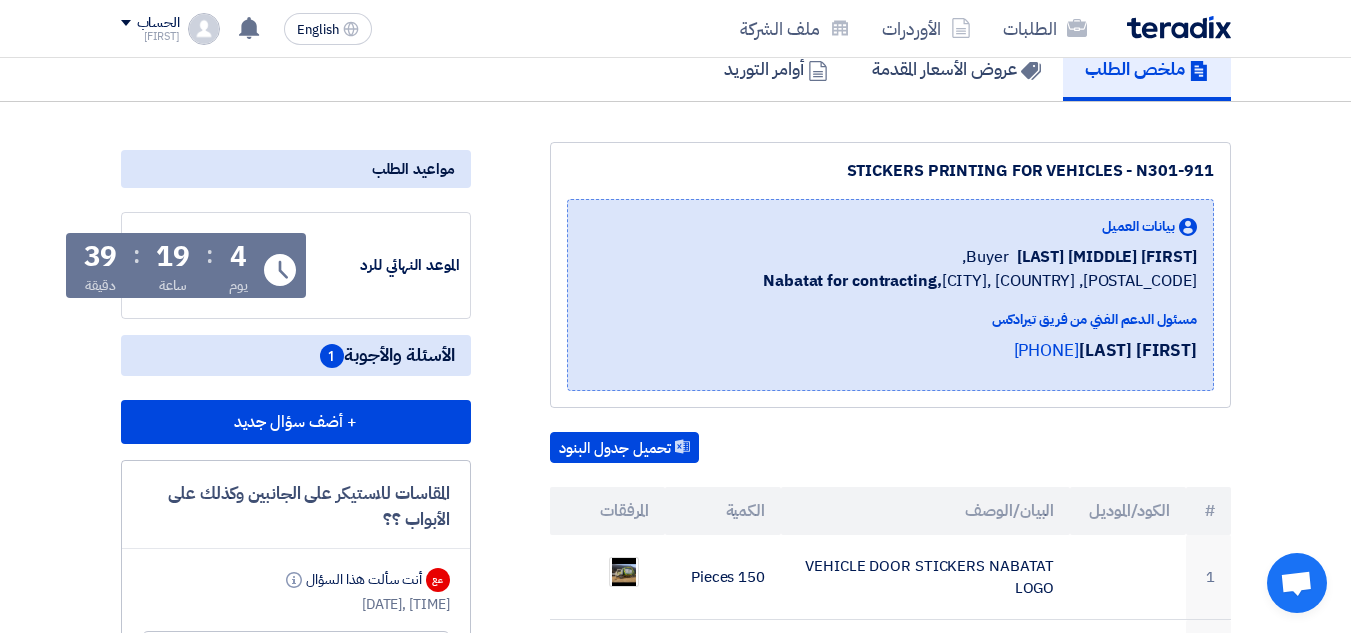 click on "1" 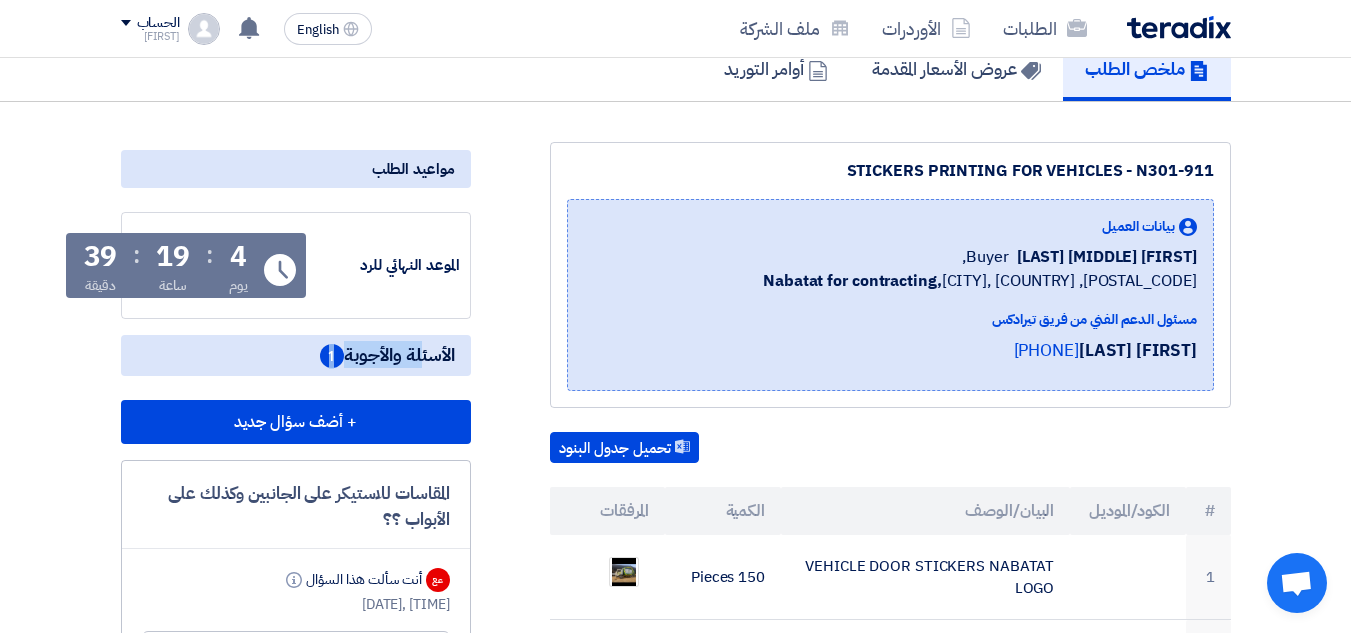 click on "1" 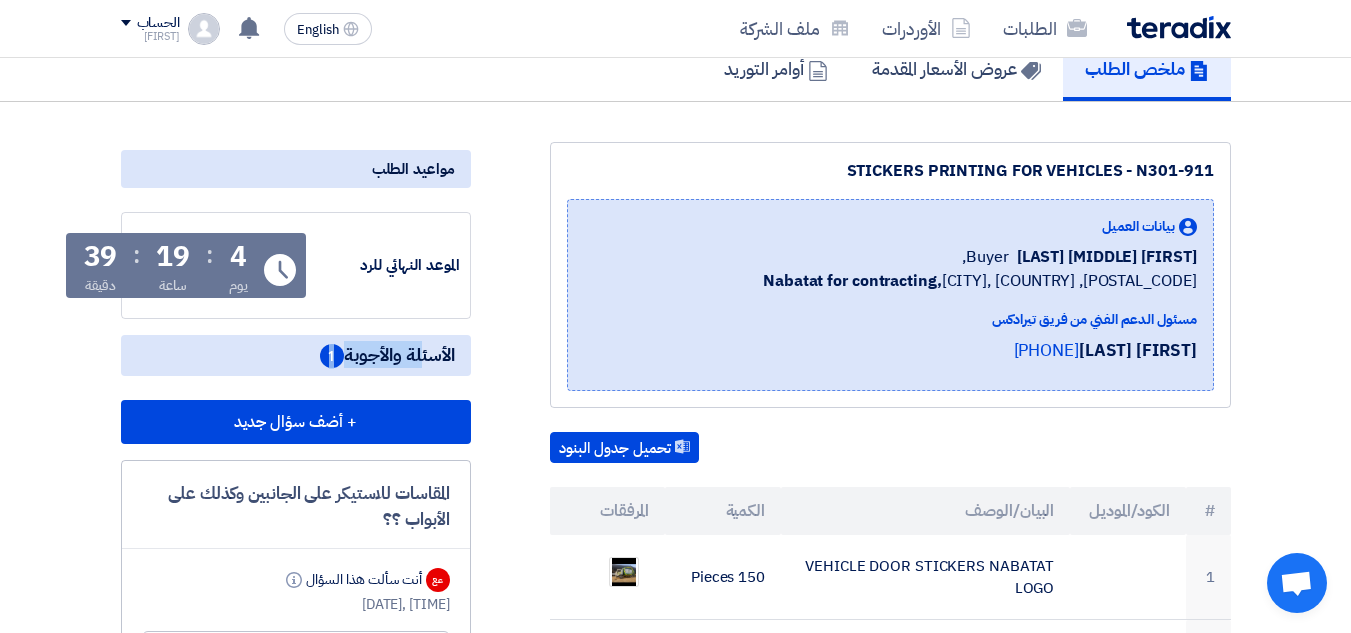 click on "الأسئلة والأجوبة
1" 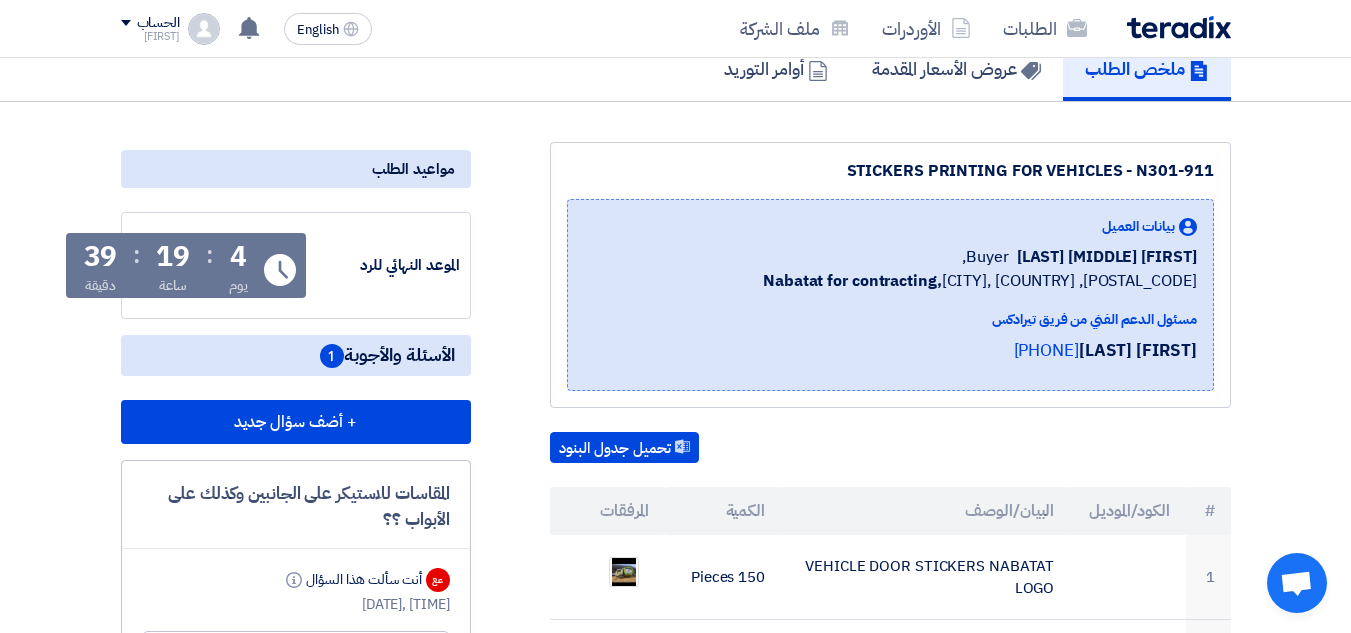 click on "الأسئلة والأجوبة
1" 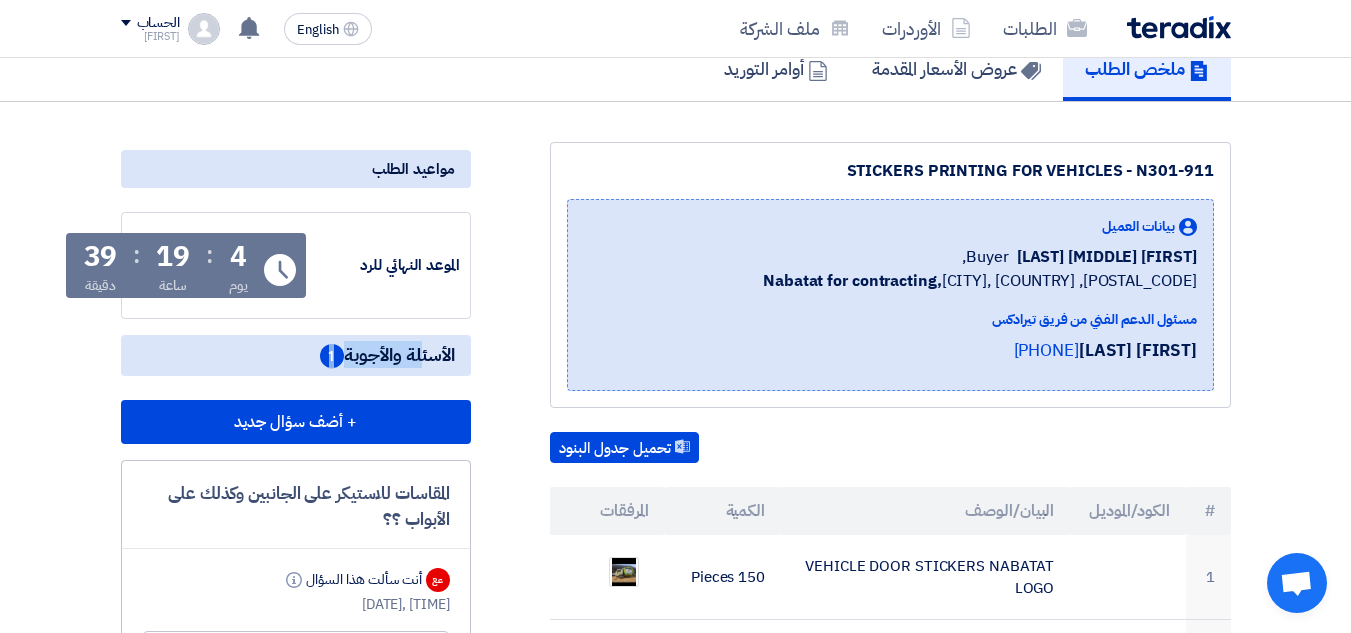 click on "الأسئلة والأجوبة
1" 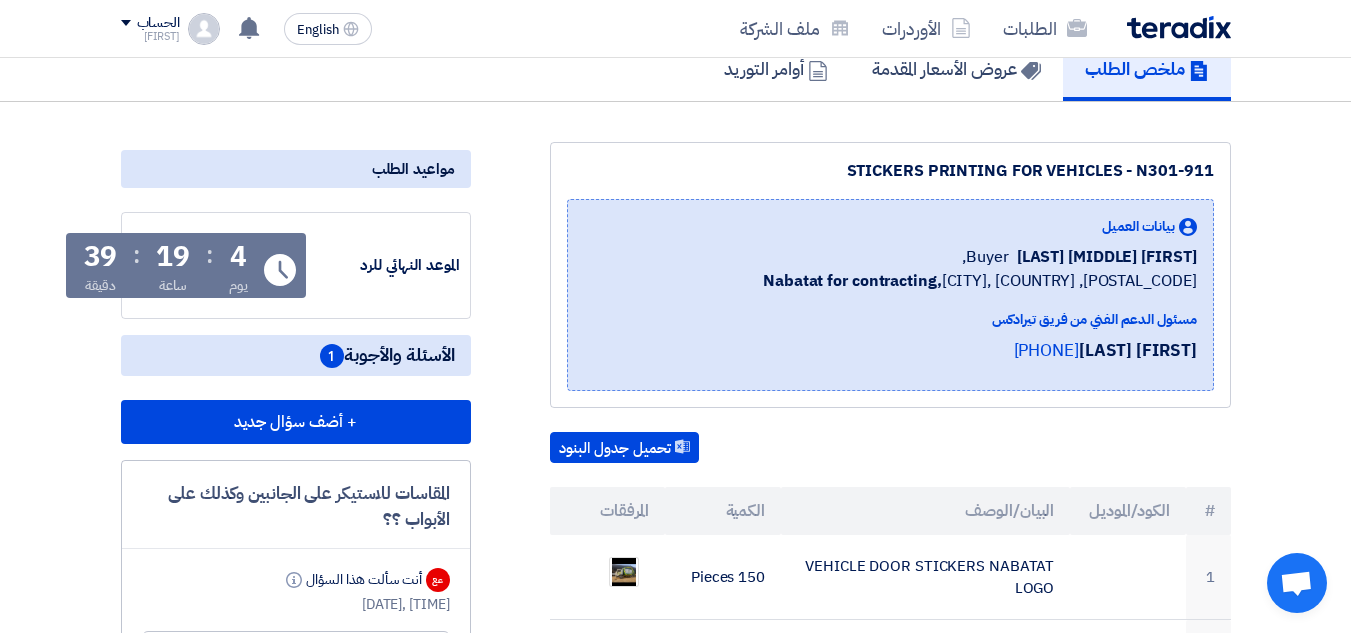 click on "الأسئلة والأجوبة
1" 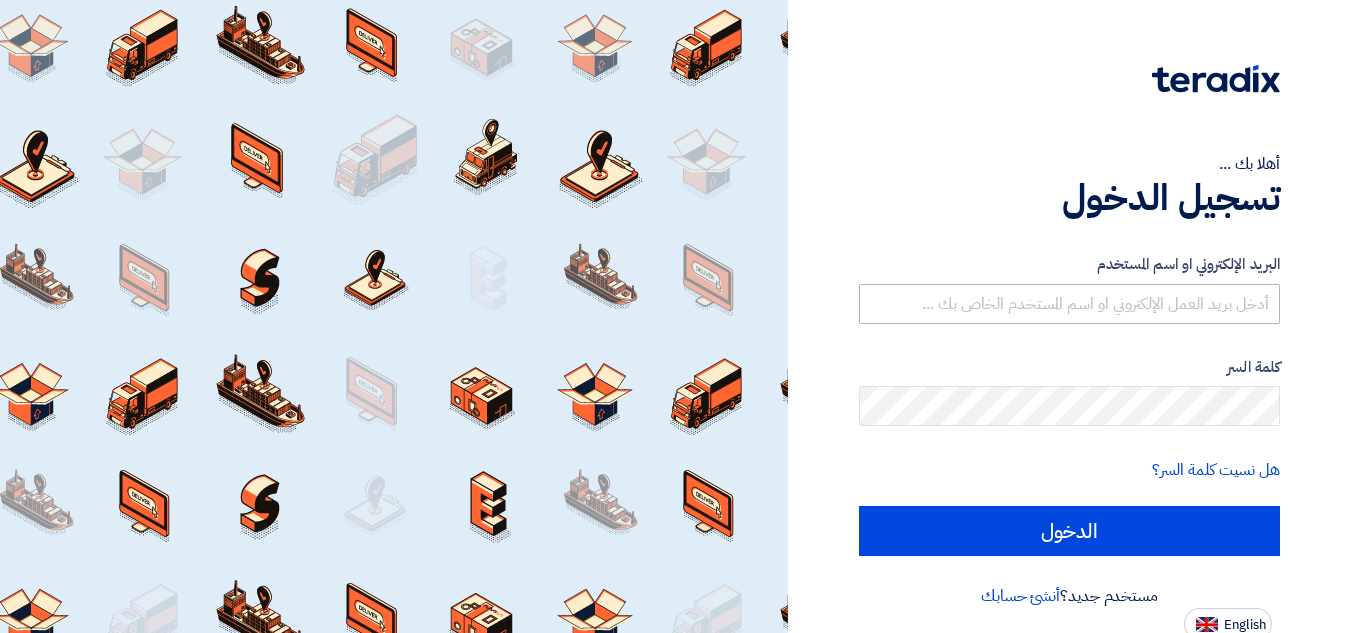 scroll, scrollTop: 0, scrollLeft: 0, axis: both 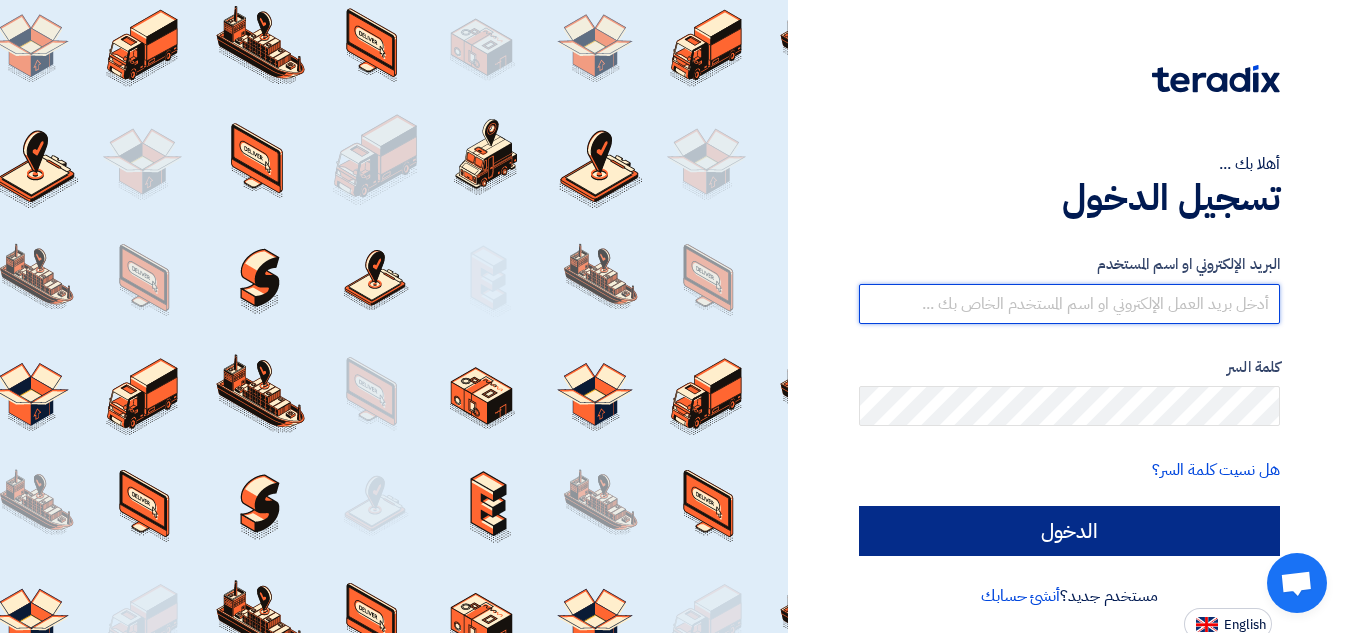 type on "[EMAIL]" 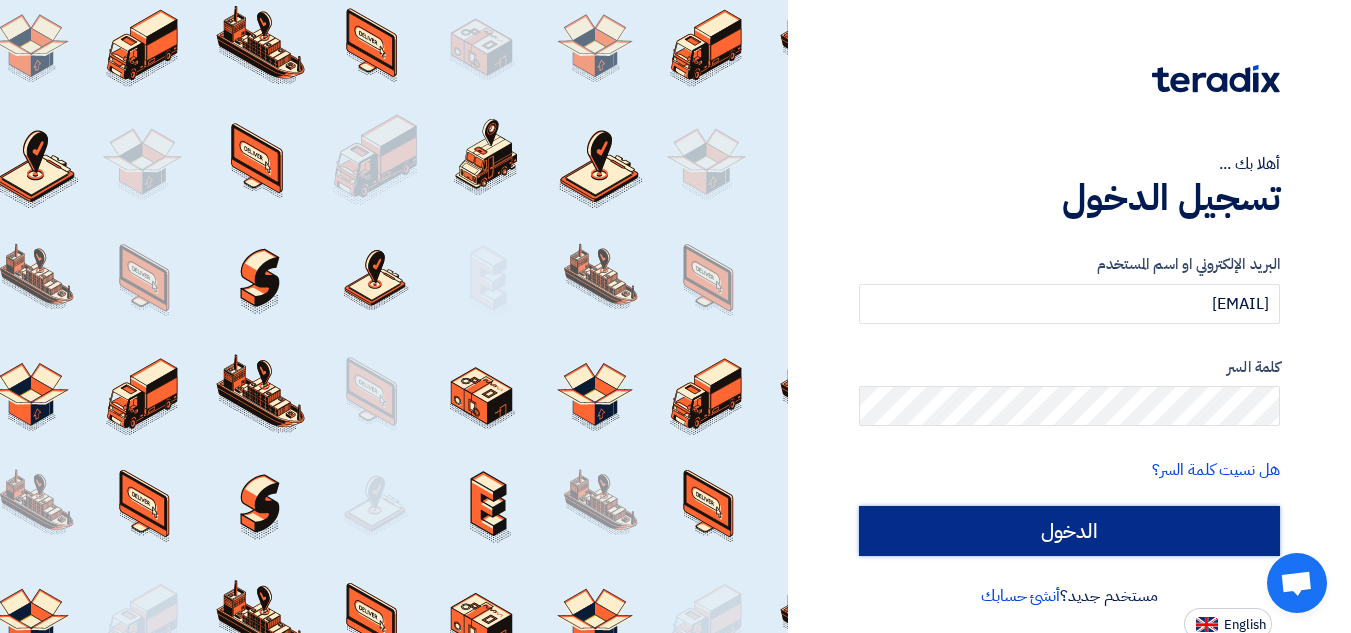 click on "الدخول" 